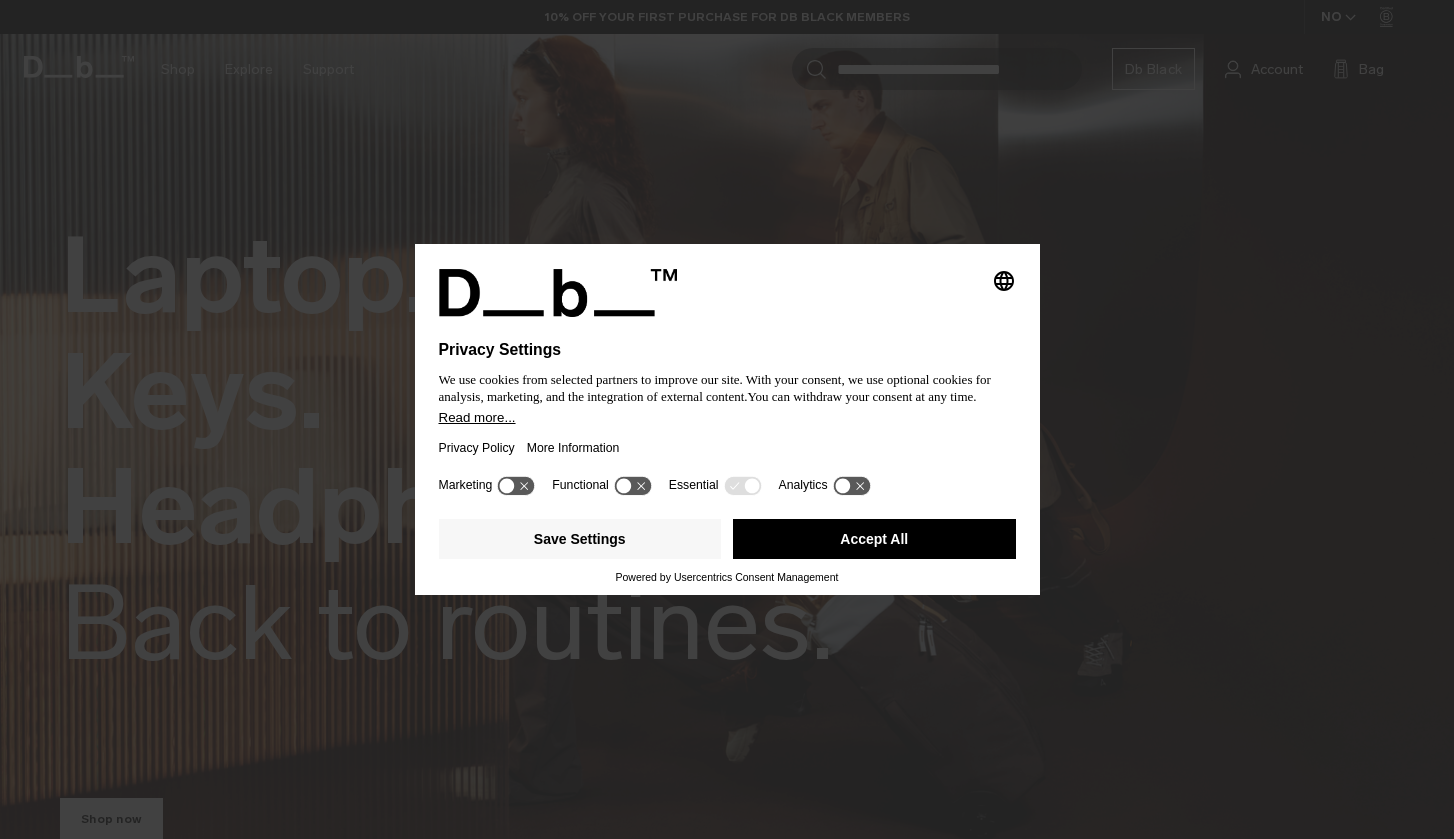 scroll, scrollTop: 0, scrollLeft: 0, axis: both 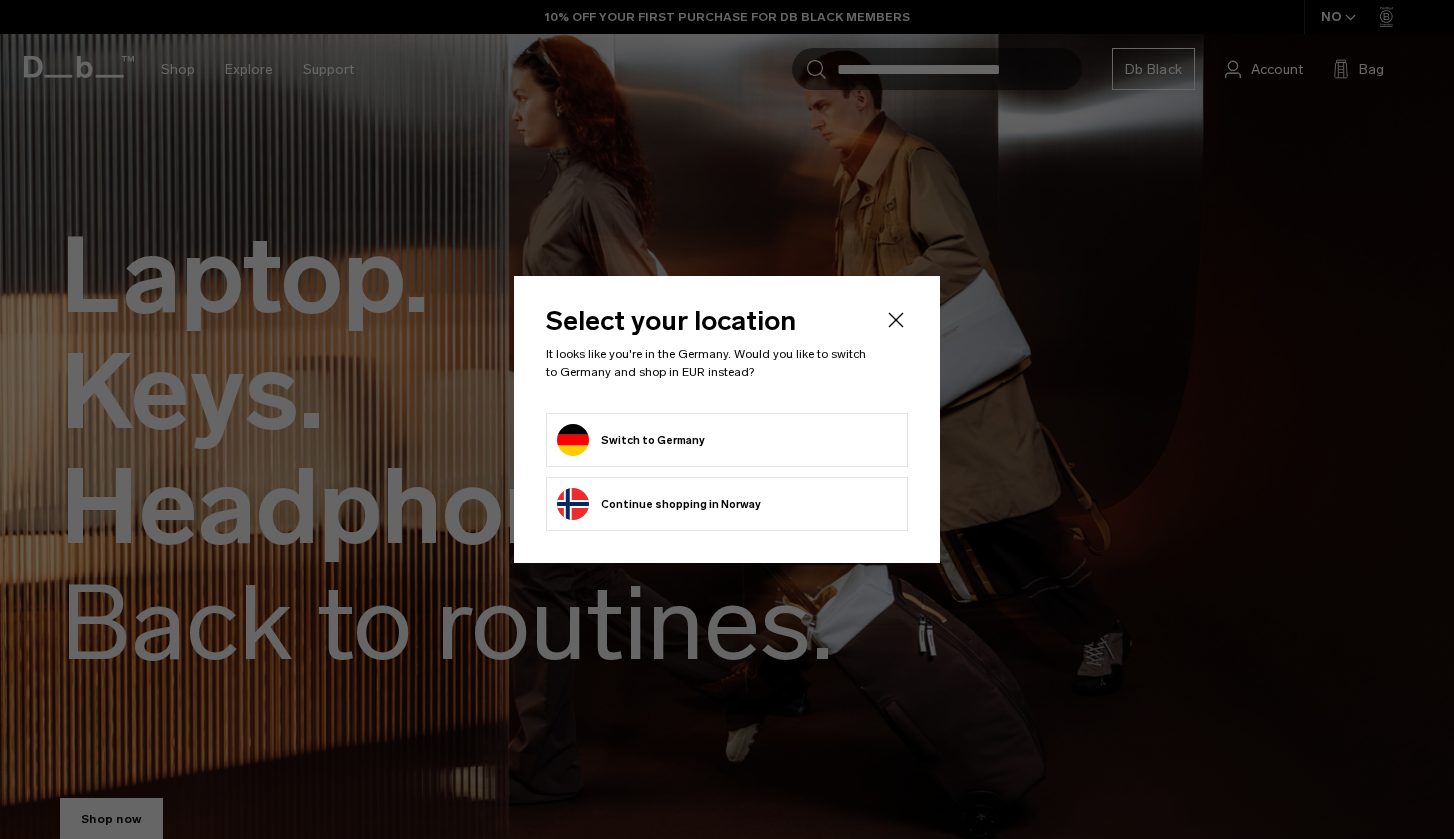 click on "Switch to Germany" at bounding box center [631, 440] 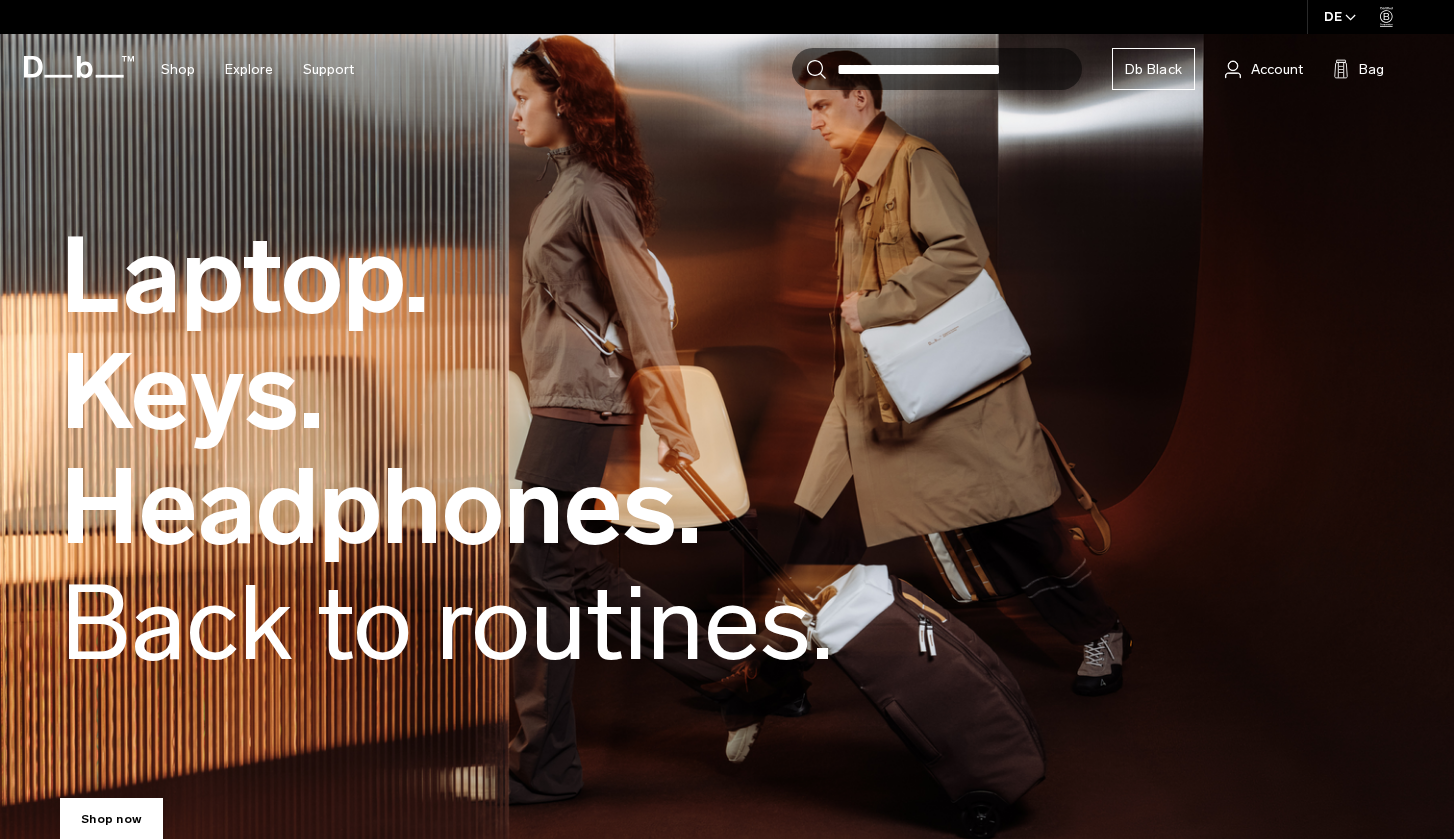 scroll, scrollTop: 0, scrollLeft: 0, axis: both 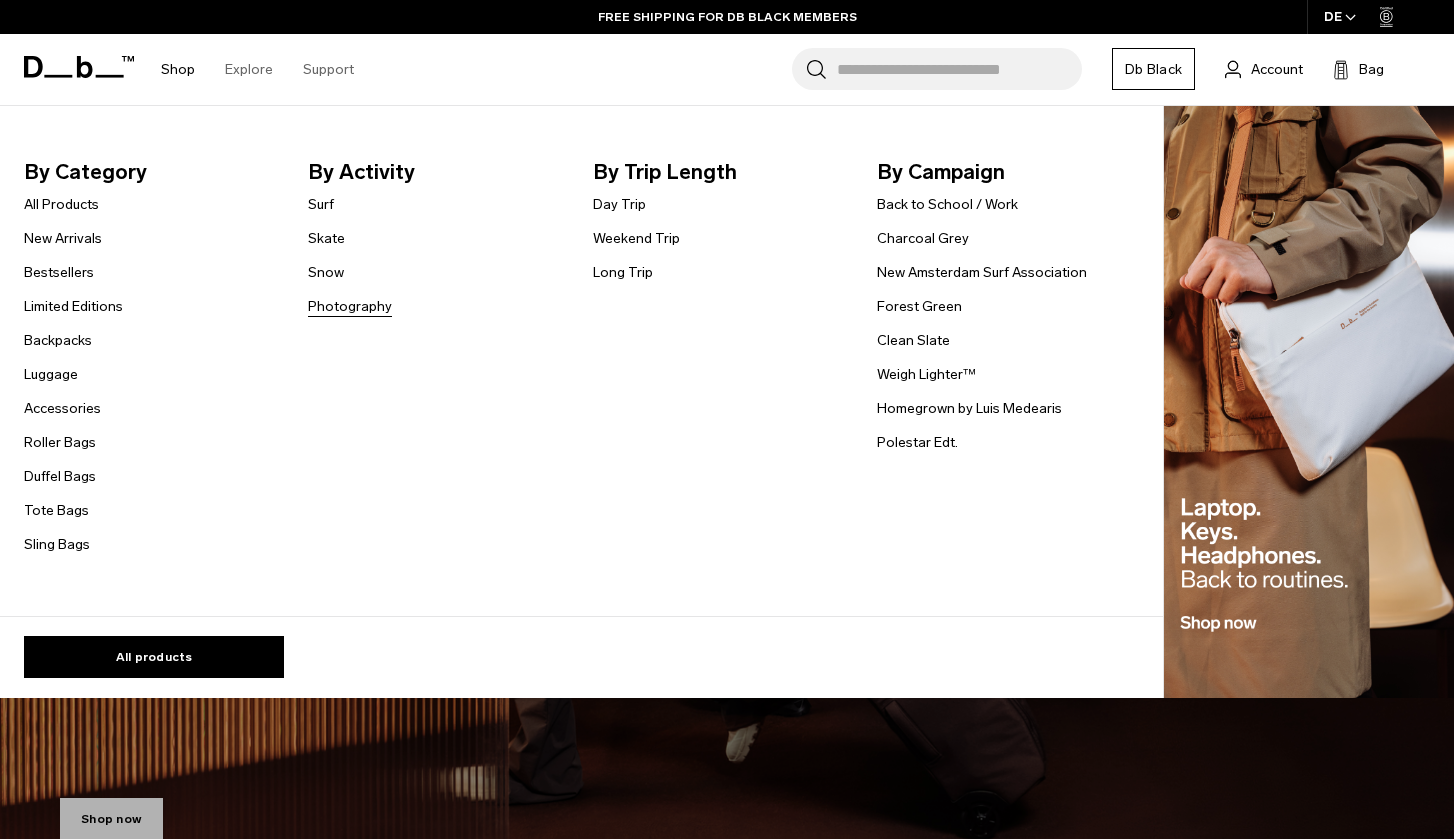 click on "Photography" at bounding box center [350, 306] 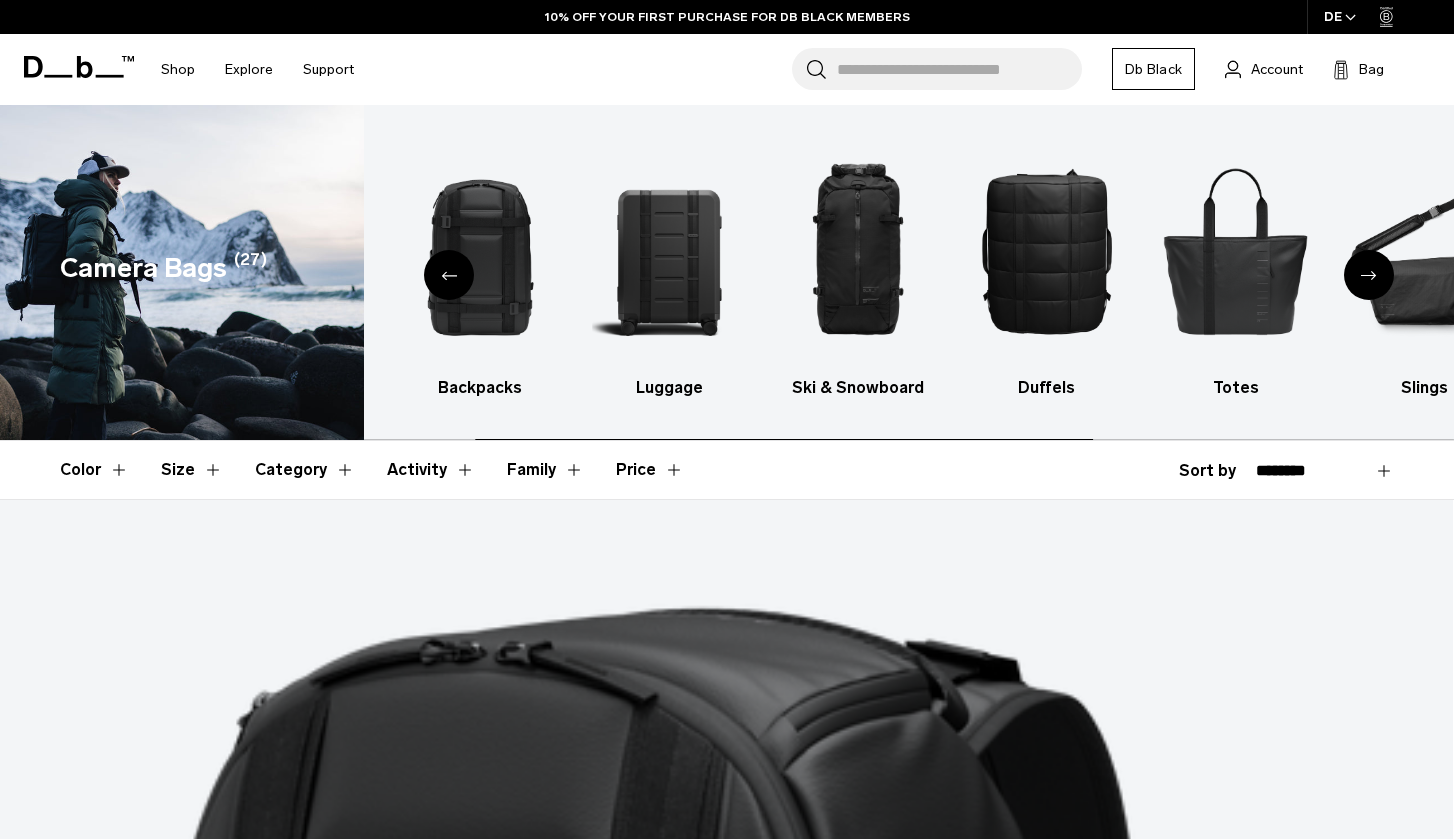 scroll, scrollTop: 0, scrollLeft: 0, axis: both 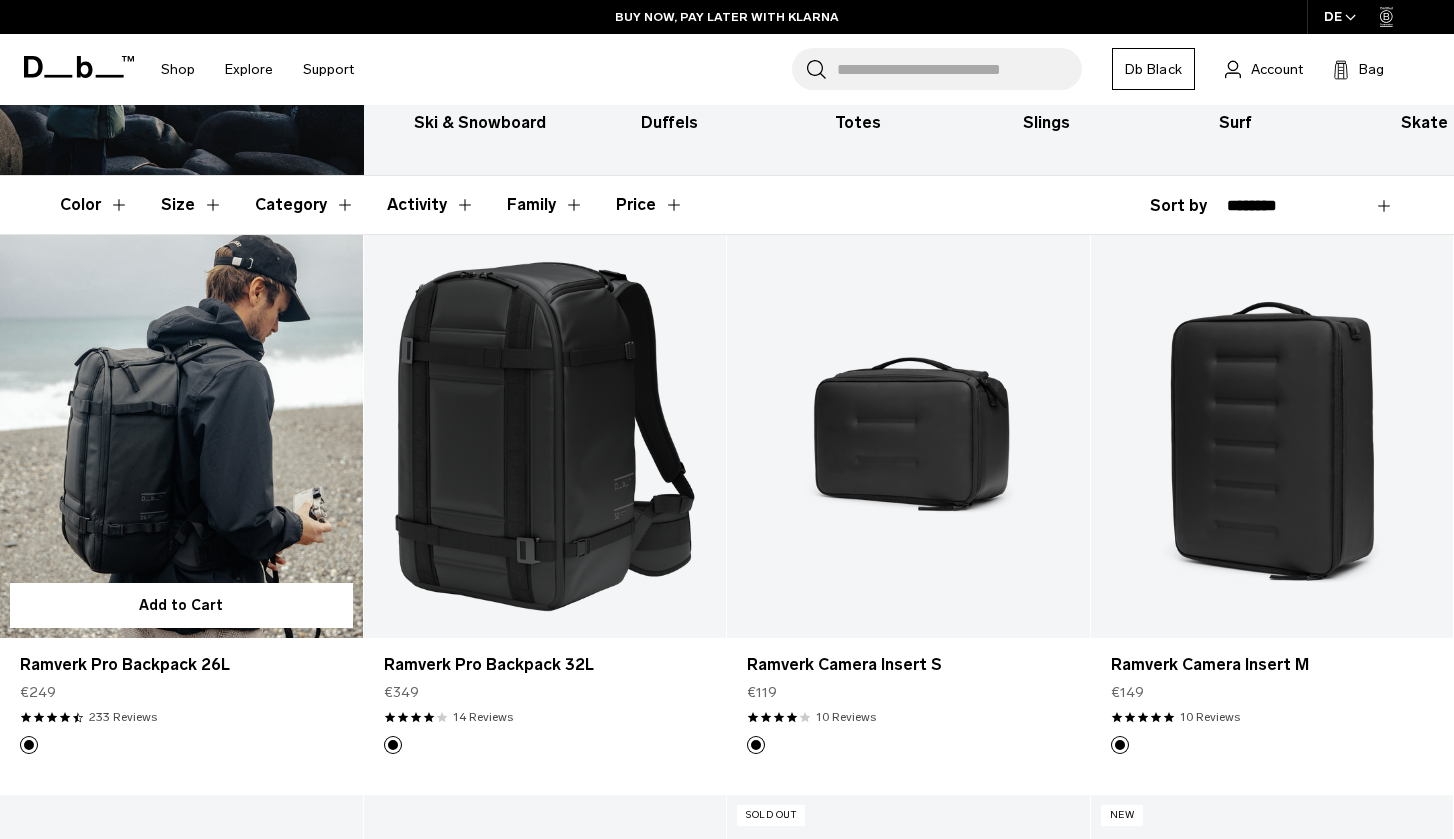 click at bounding box center [181, 436] 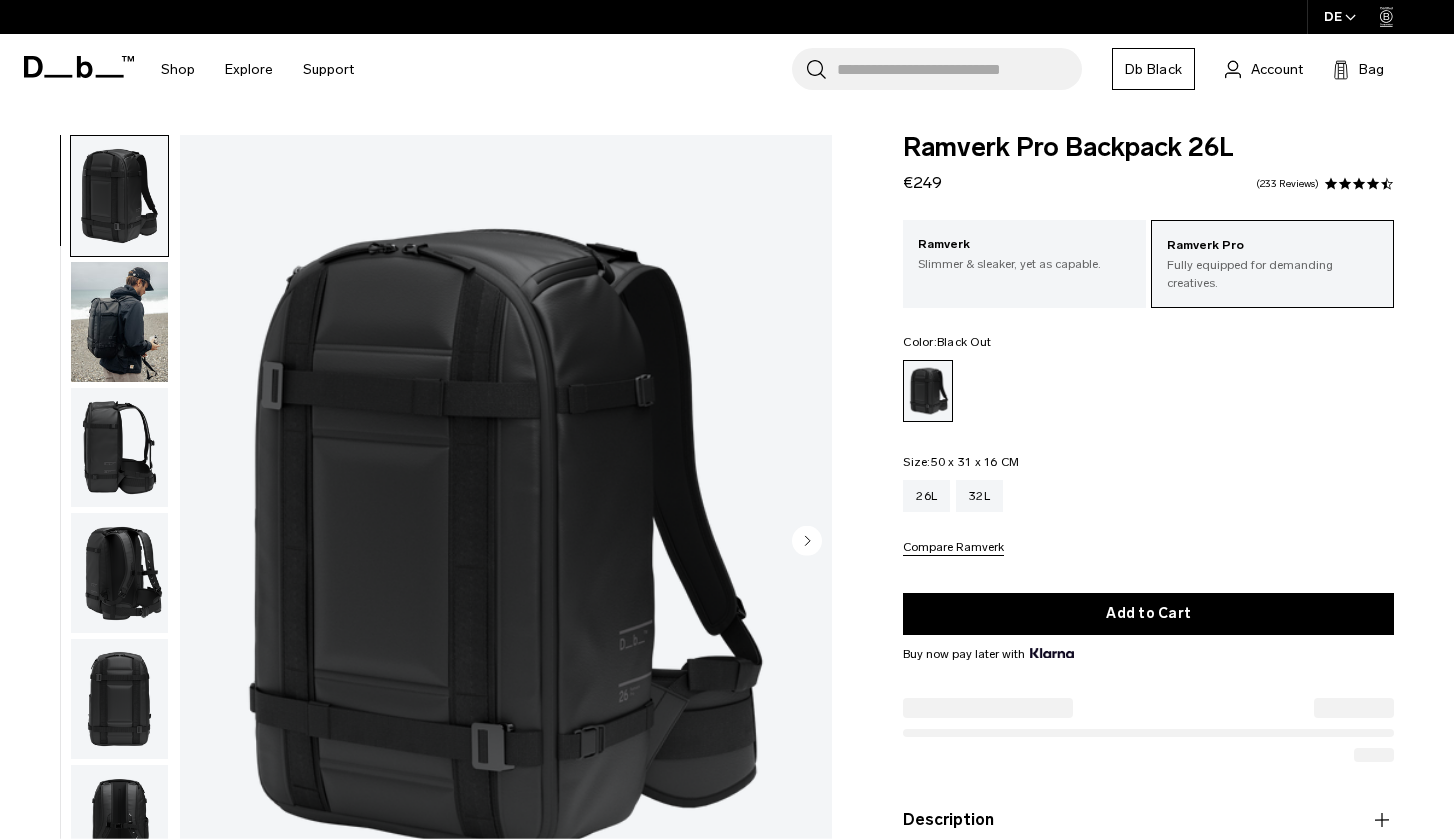 scroll, scrollTop: 33, scrollLeft: 0, axis: vertical 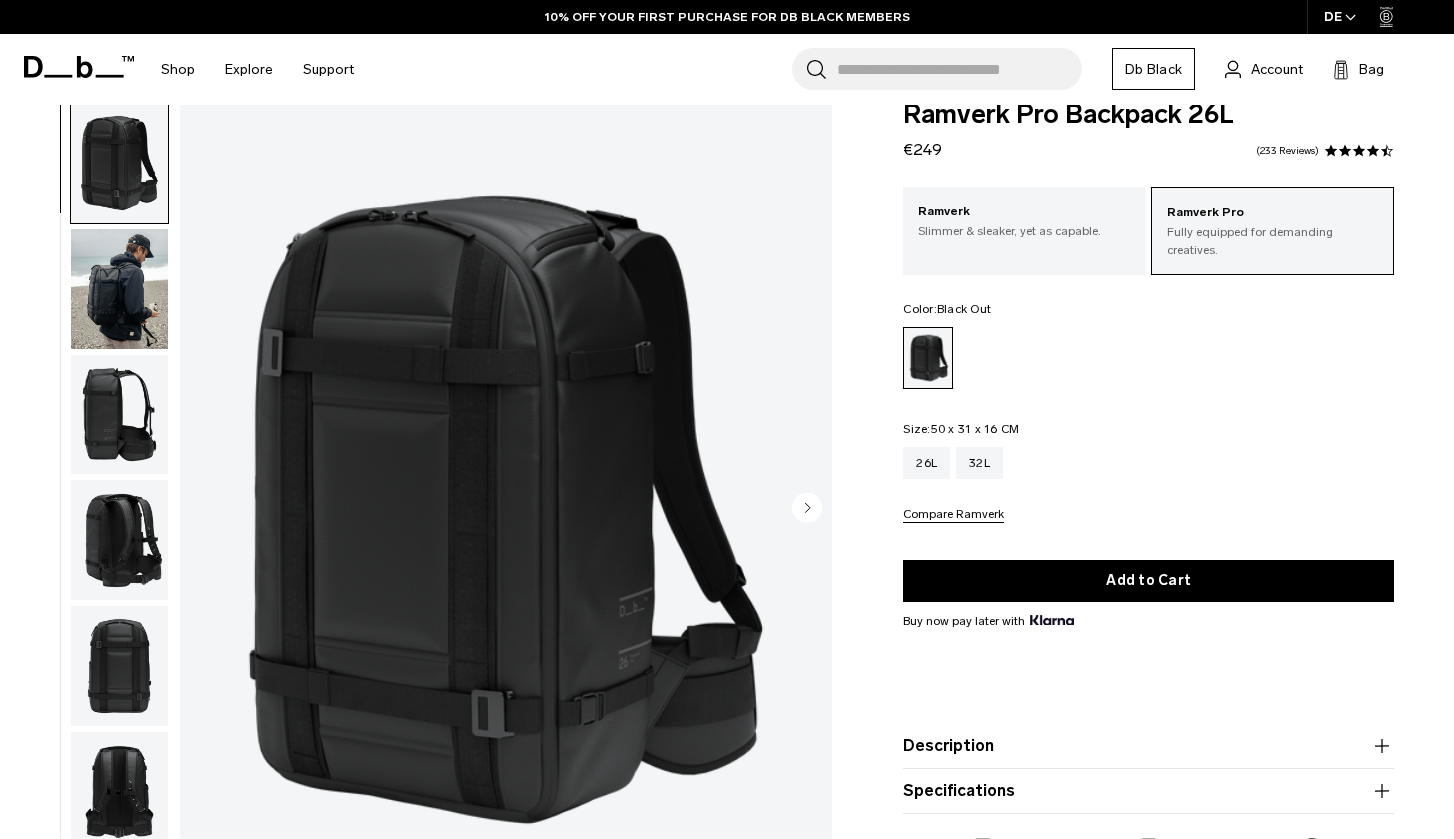 click at bounding box center (119, 415) 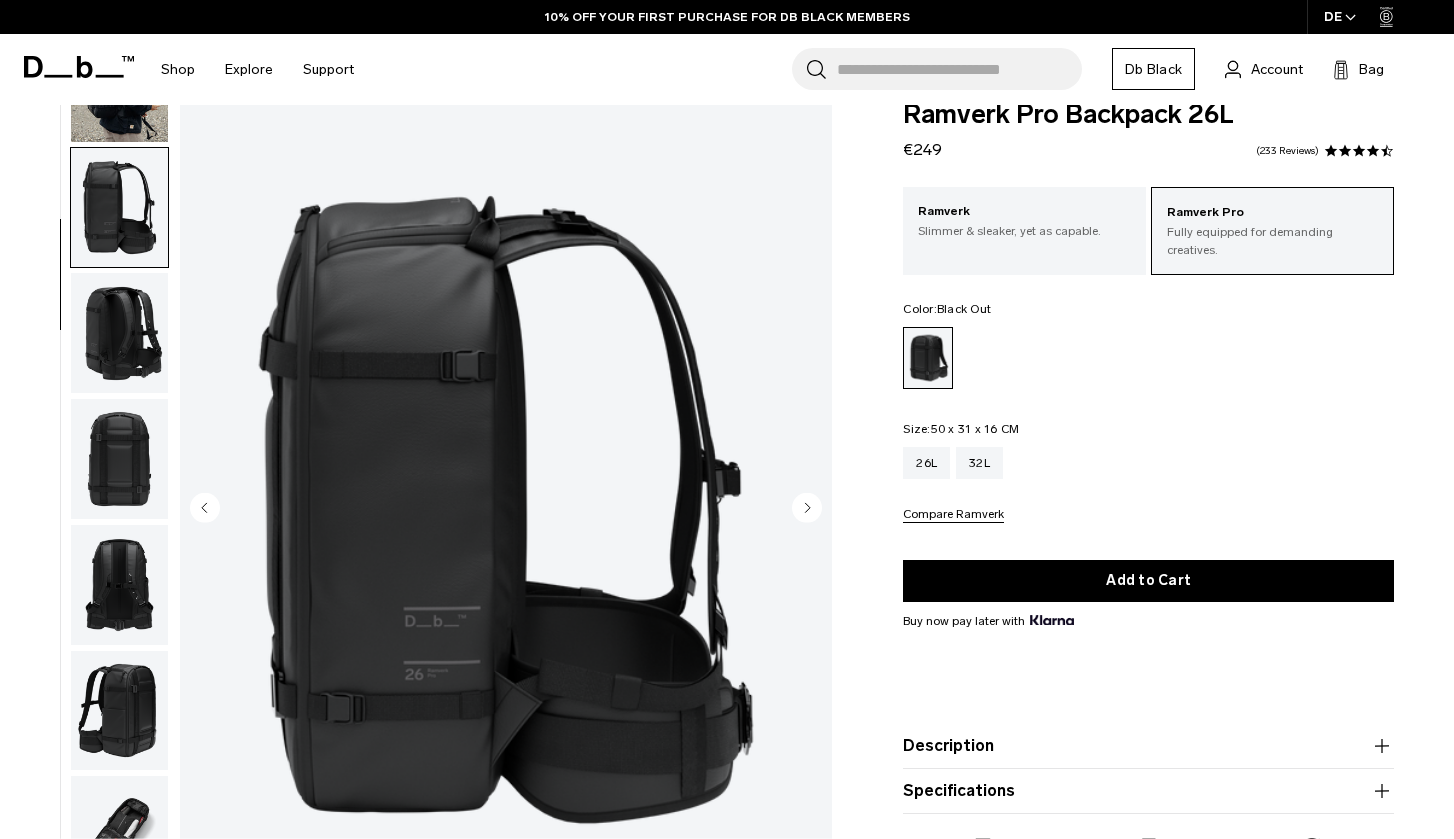 scroll, scrollTop: 255, scrollLeft: 0, axis: vertical 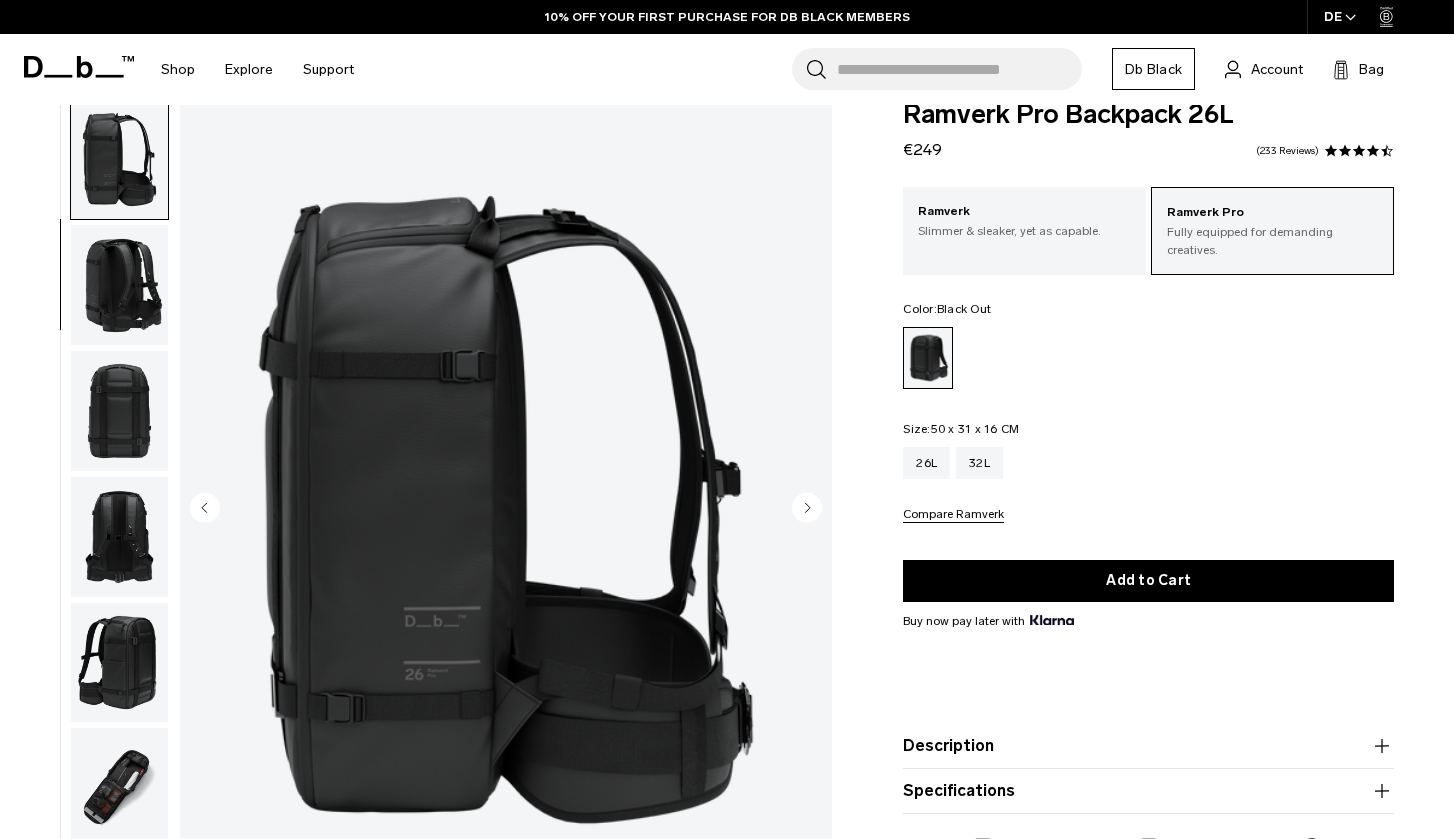 click at bounding box center (119, 285) 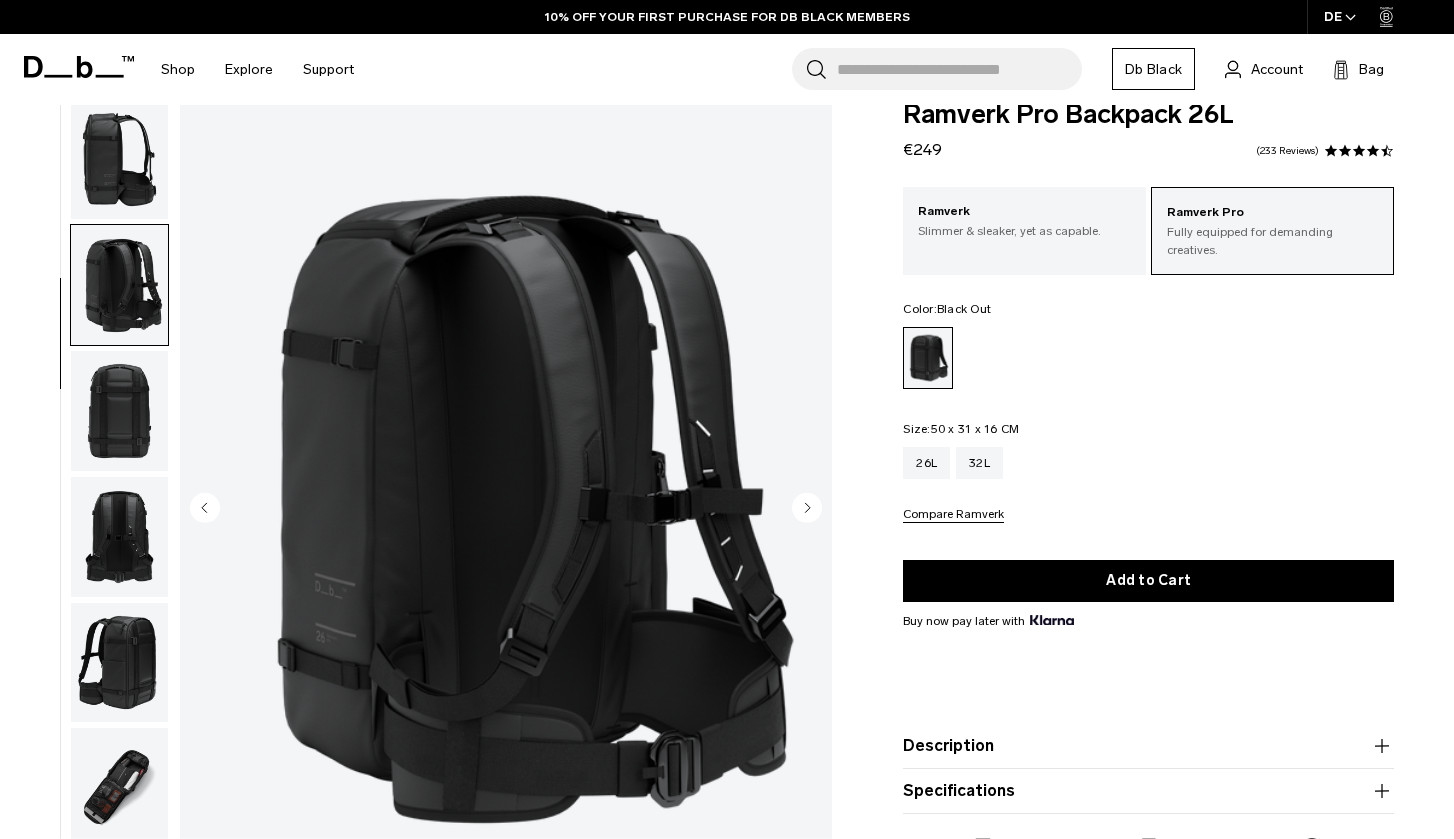 scroll, scrollTop: 382, scrollLeft: 0, axis: vertical 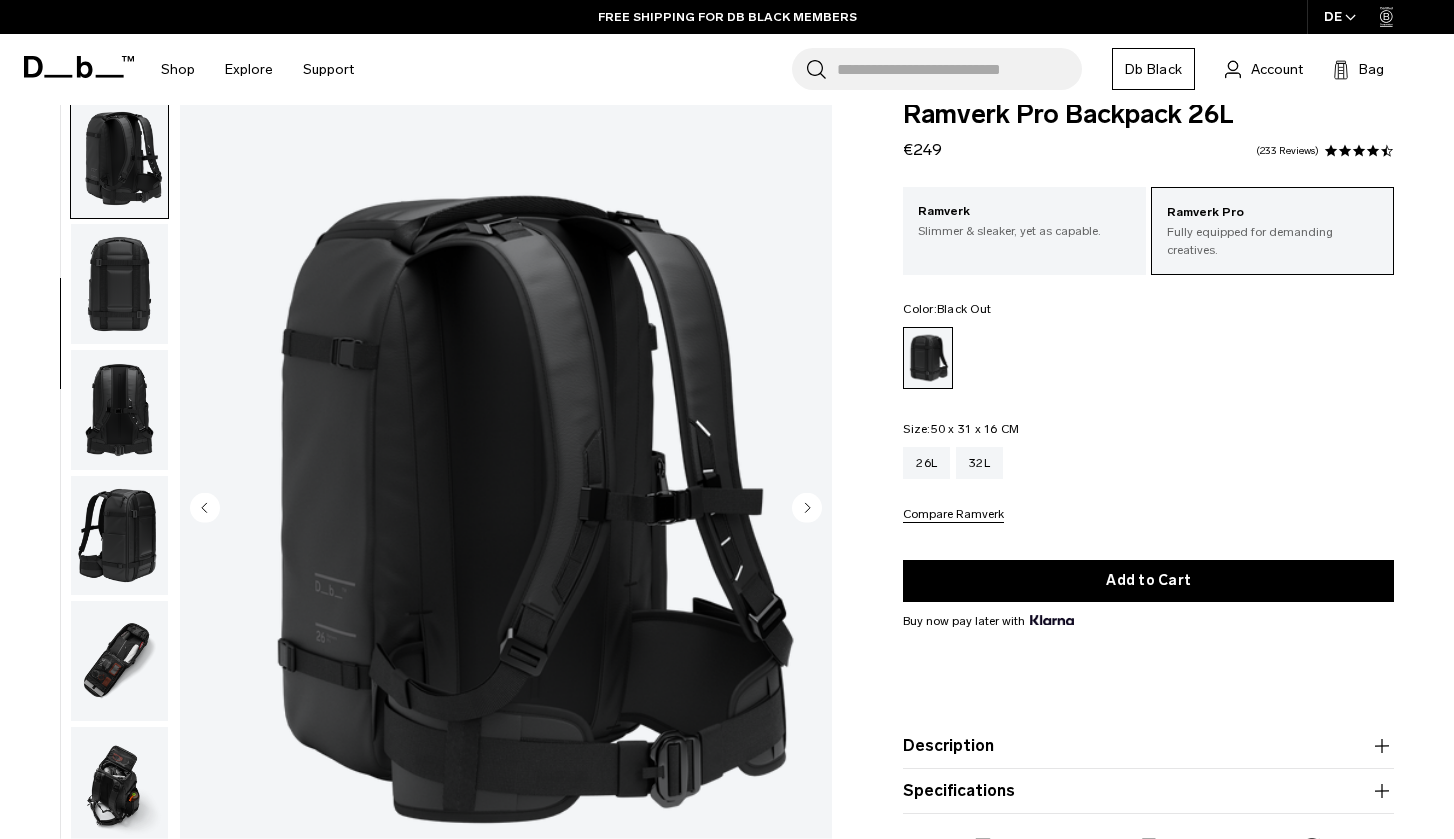 click at bounding box center [119, 536] 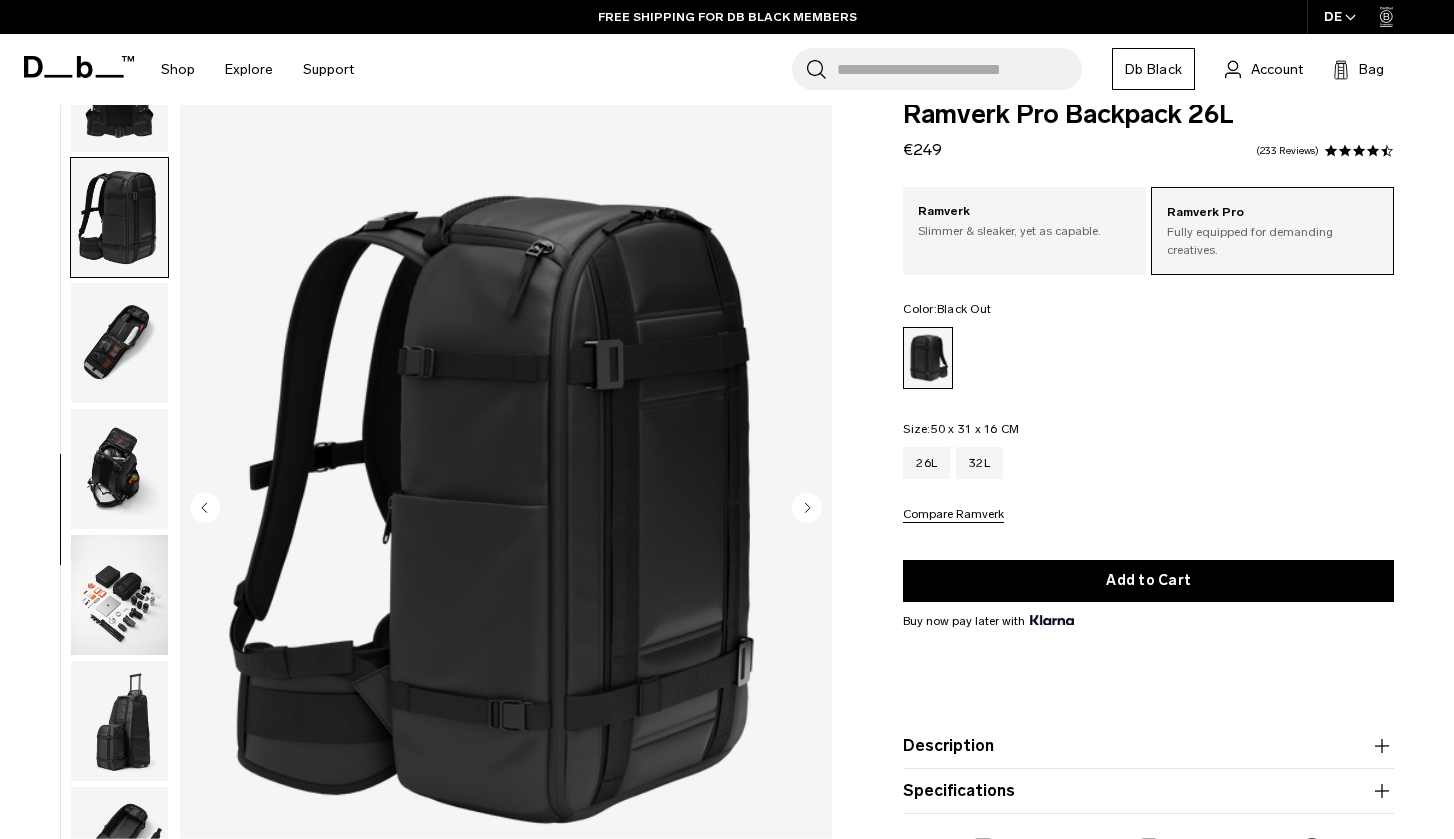 scroll, scrollTop: 764, scrollLeft: 0, axis: vertical 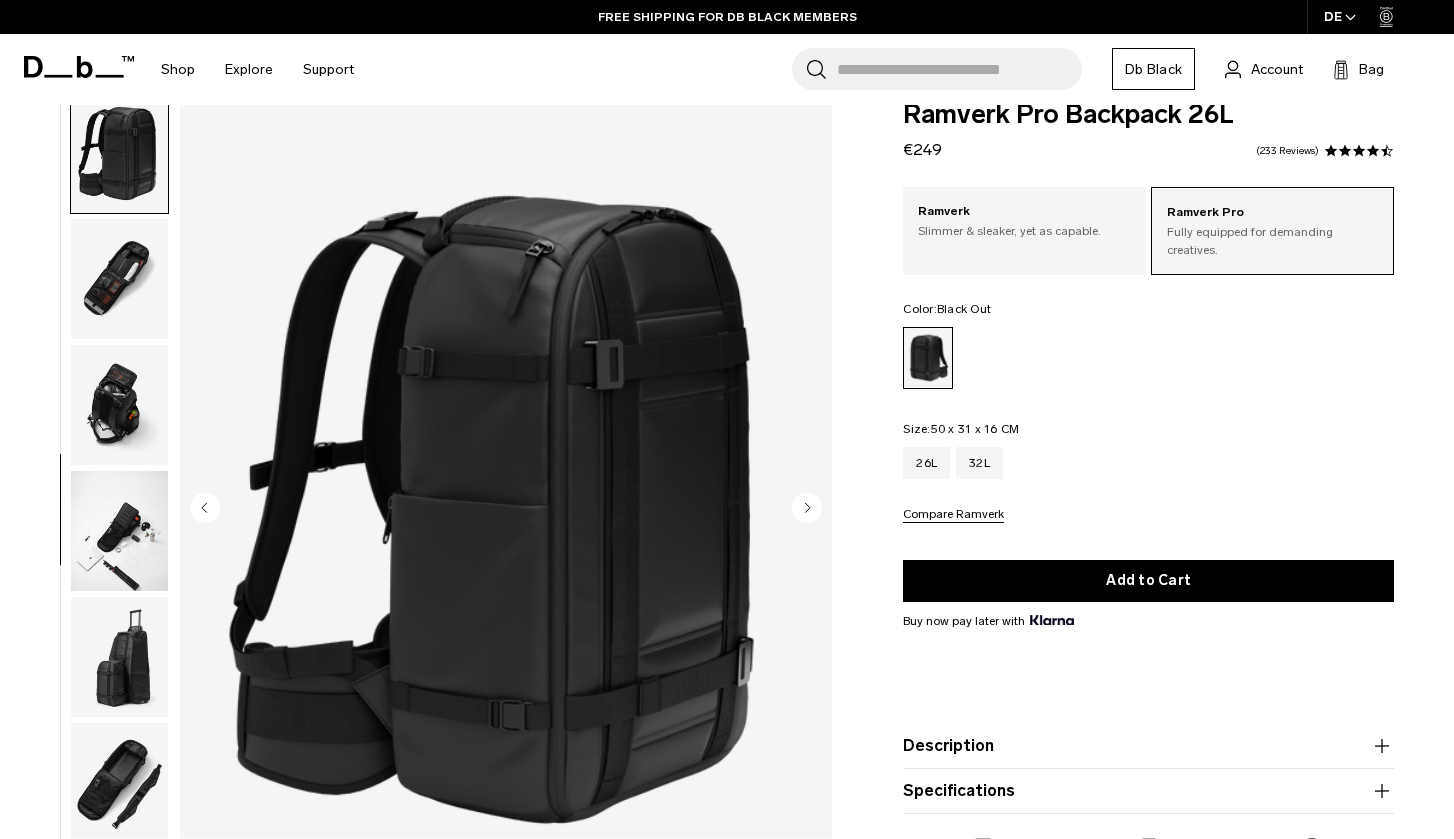 click at bounding box center [119, 531] 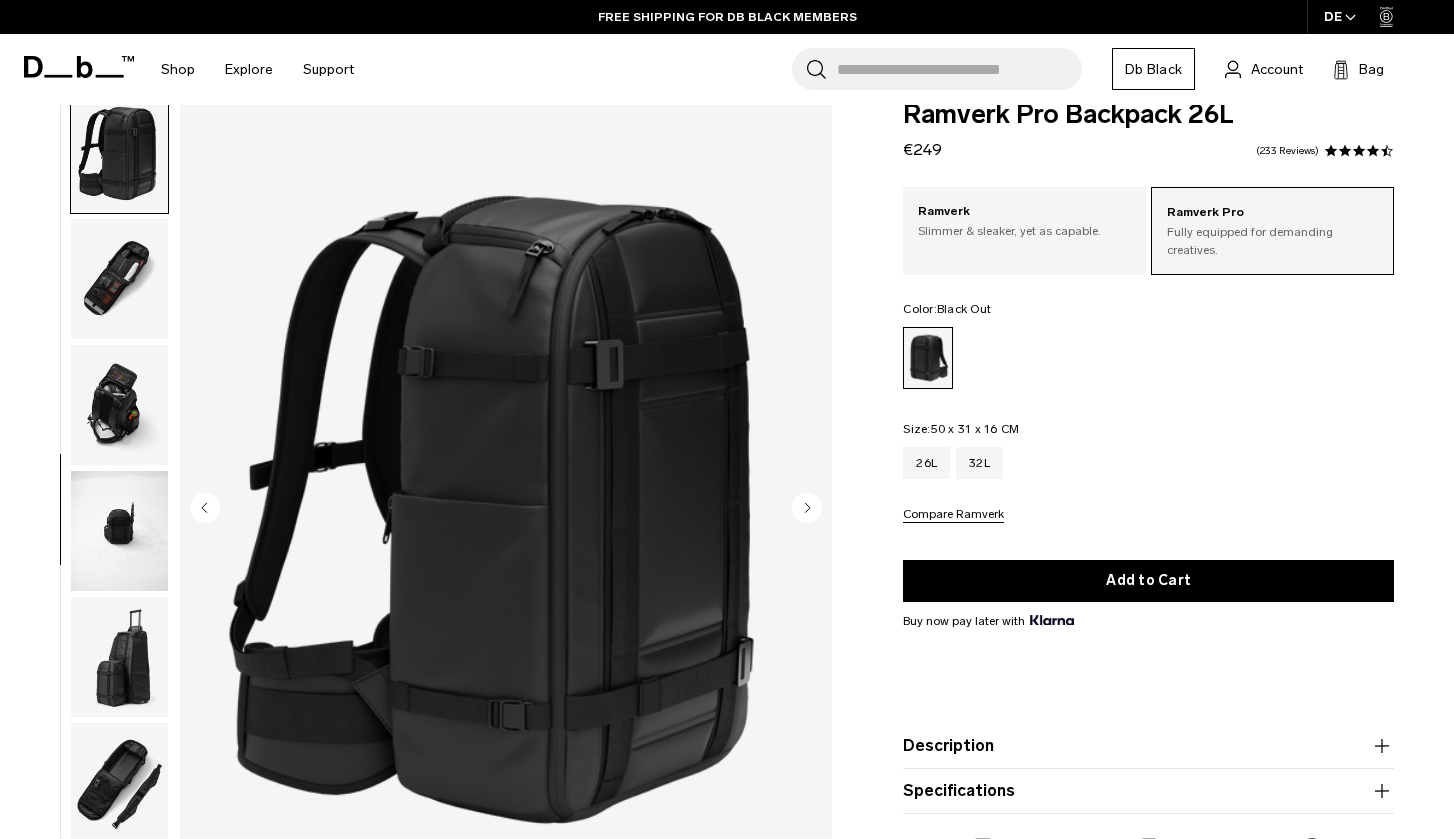 scroll, scrollTop: 835, scrollLeft: 0, axis: vertical 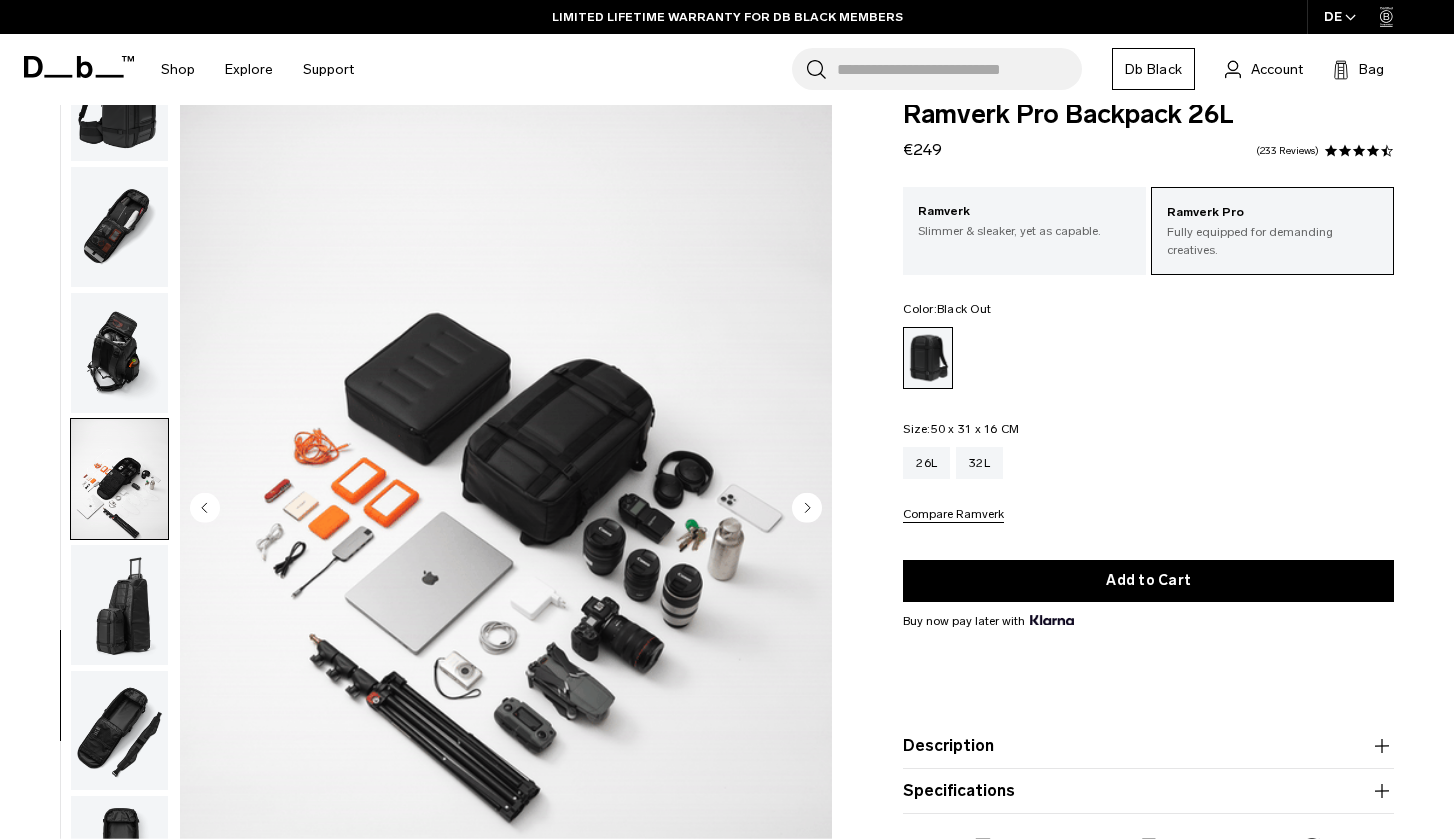 click at bounding box center [119, 605] 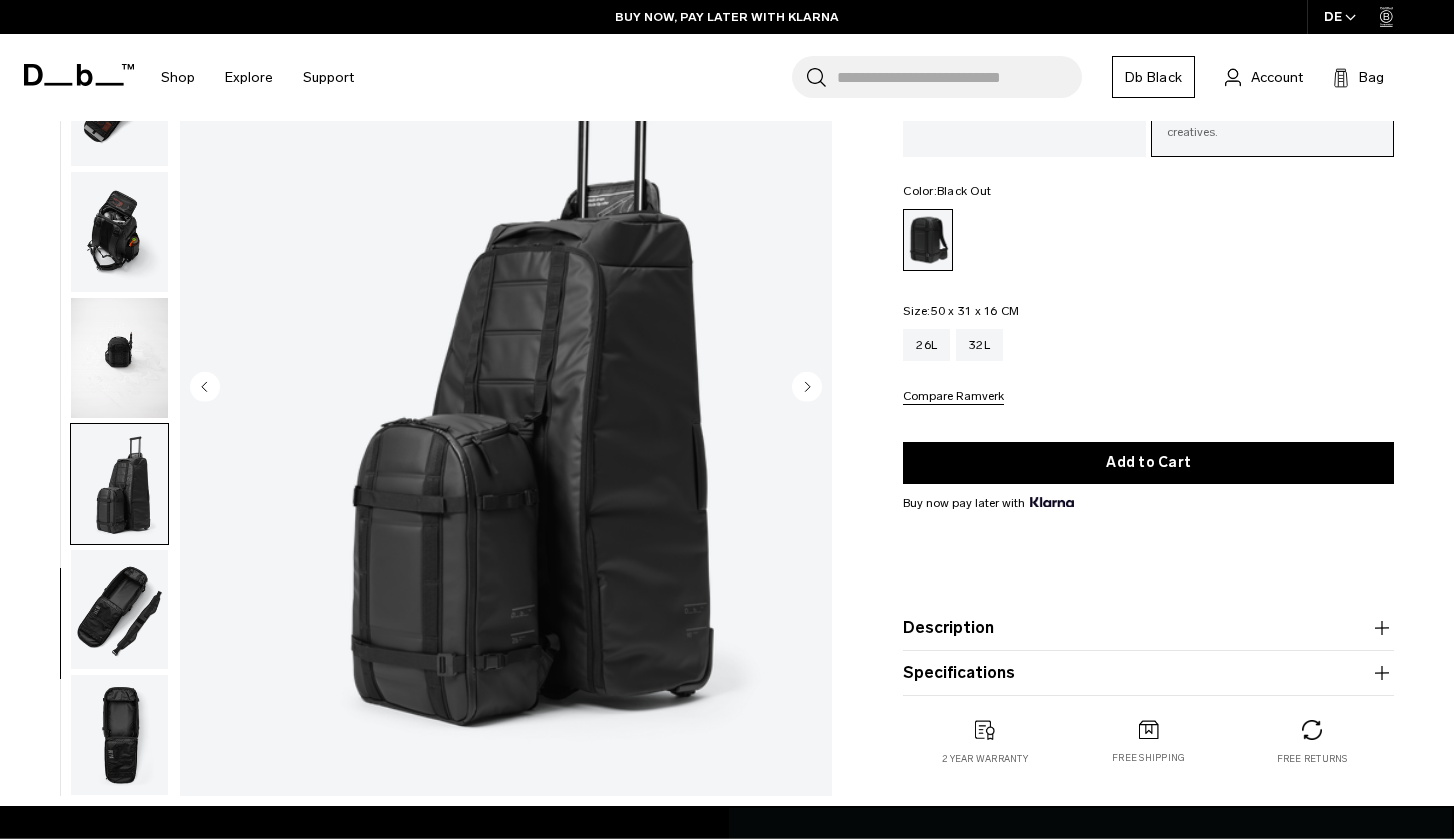 scroll, scrollTop: 160, scrollLeft: 0, axis: vertical 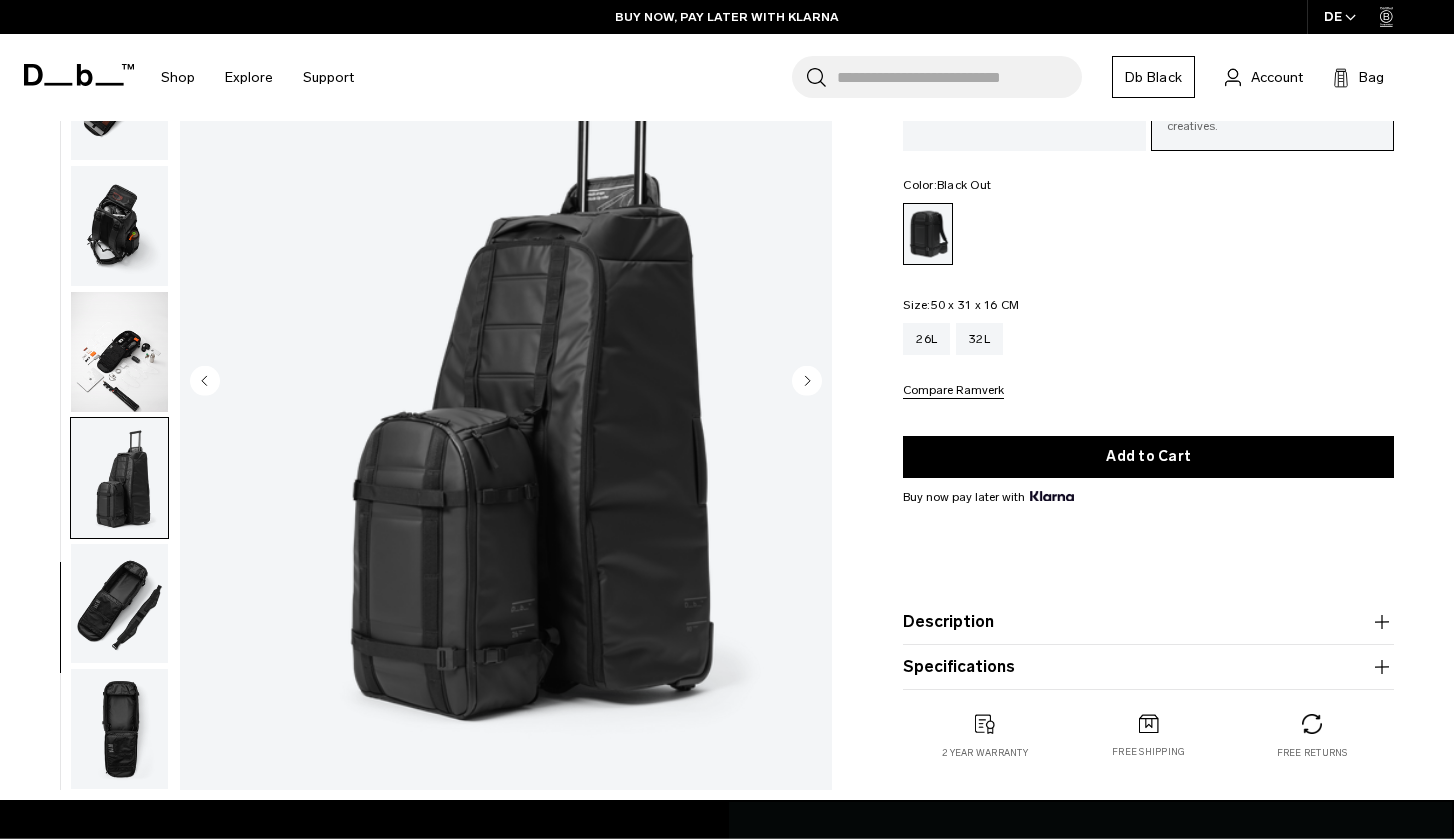 click at bounding box center [119, 729] 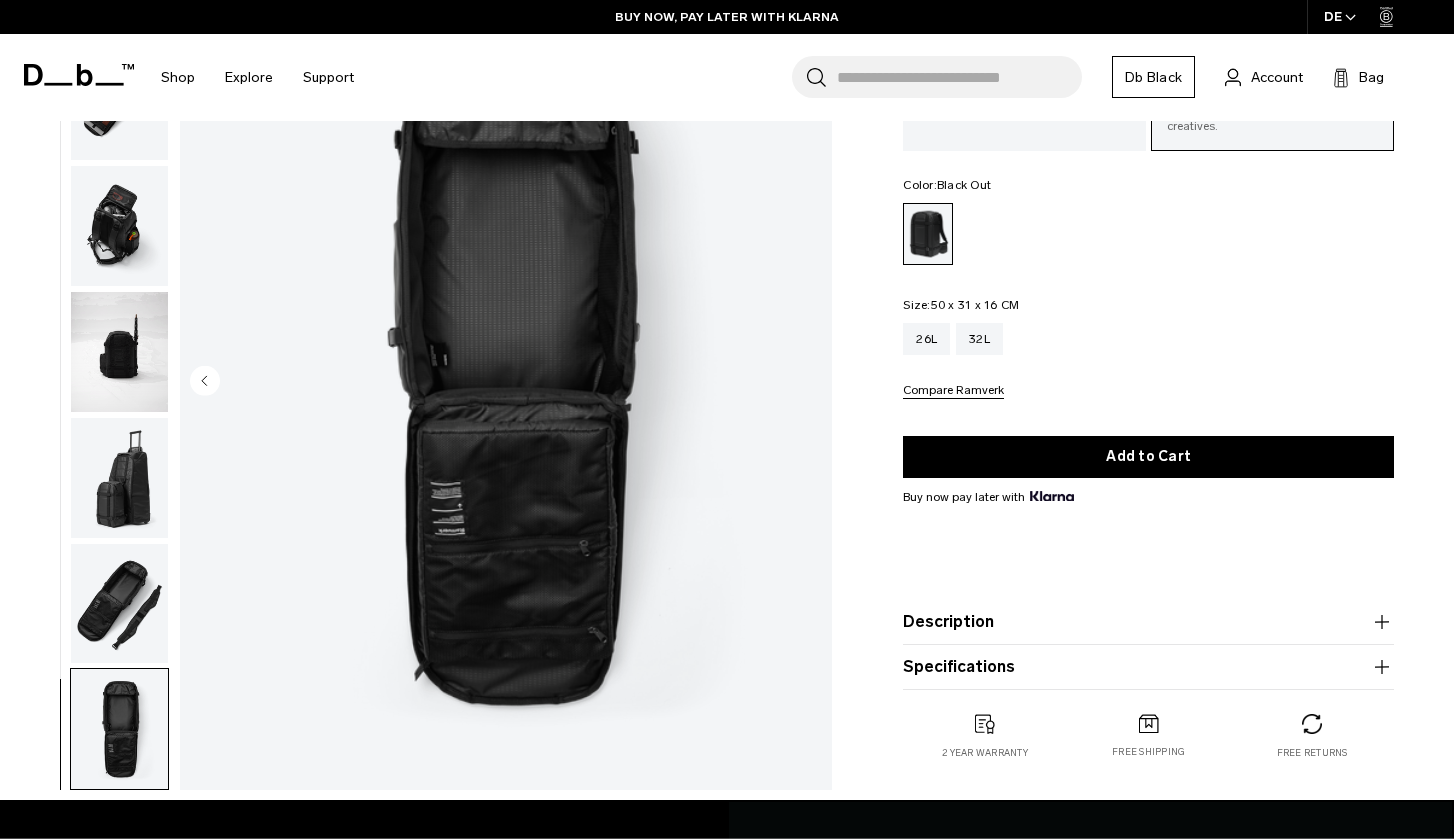 click at bounding box center [119, 604] 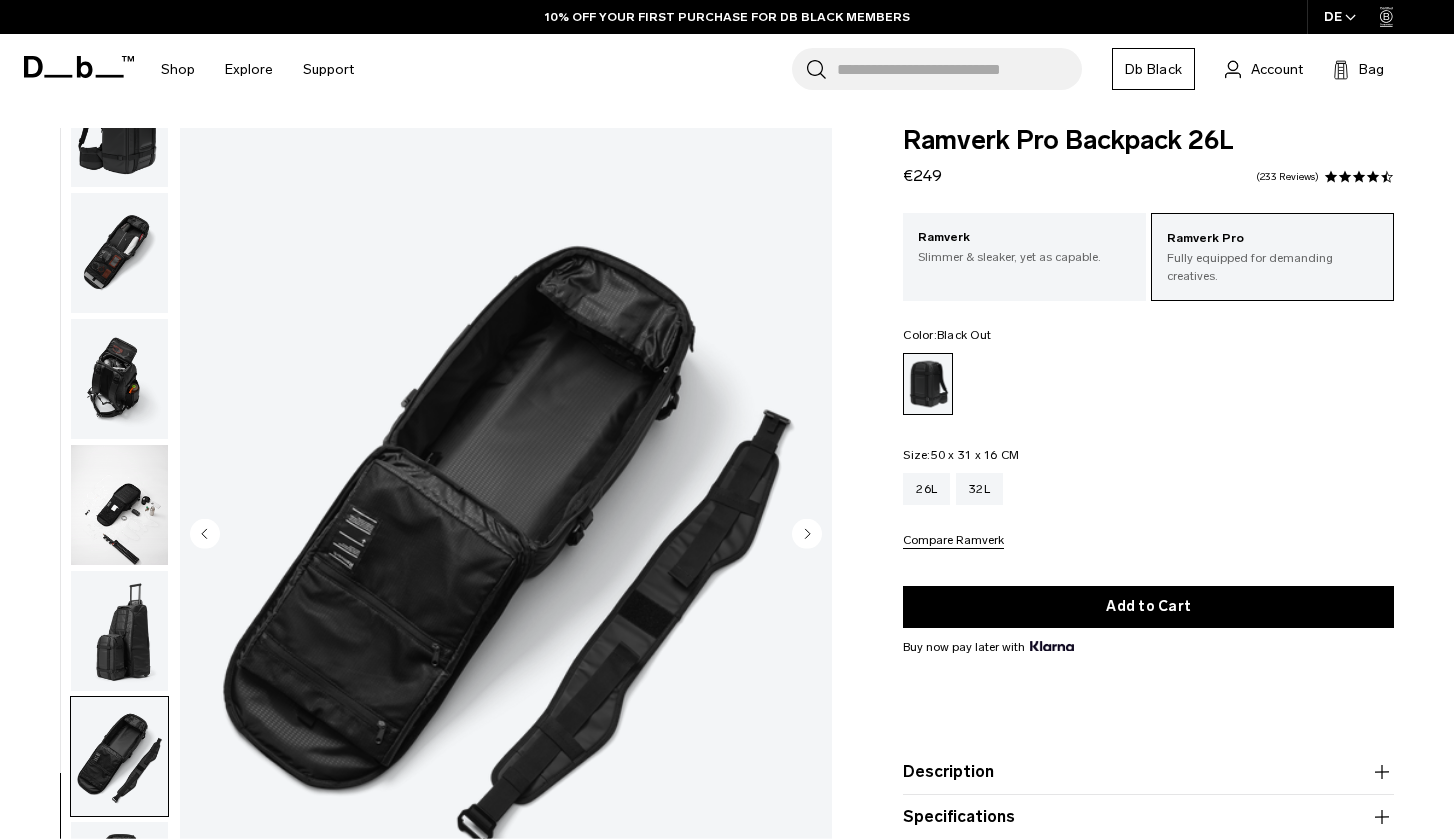 scroll, scrollTop: 10, scrollLeft: 0, axis: vertical 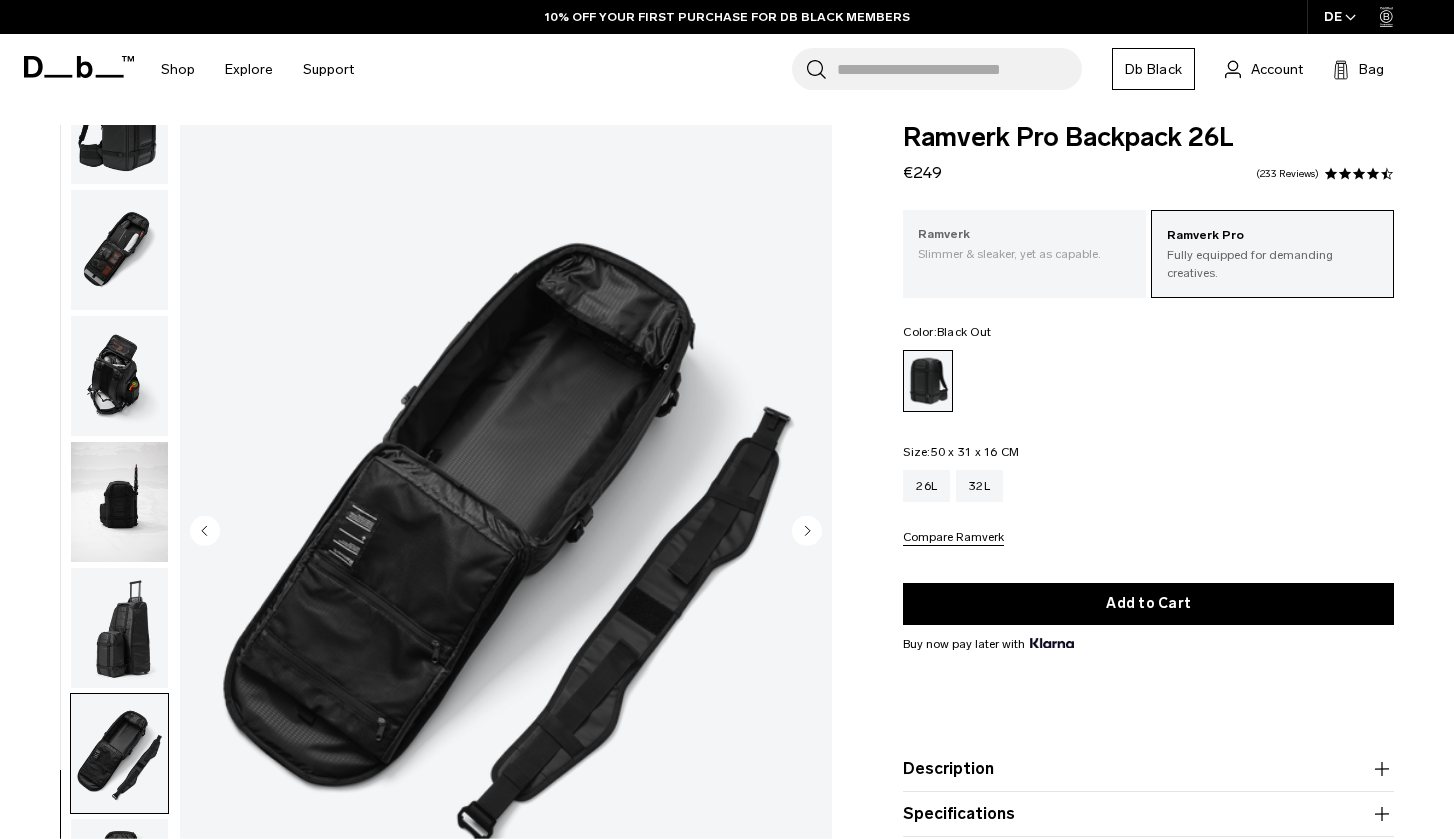 click on "Ramverk" at bounding box center (1024, 235) 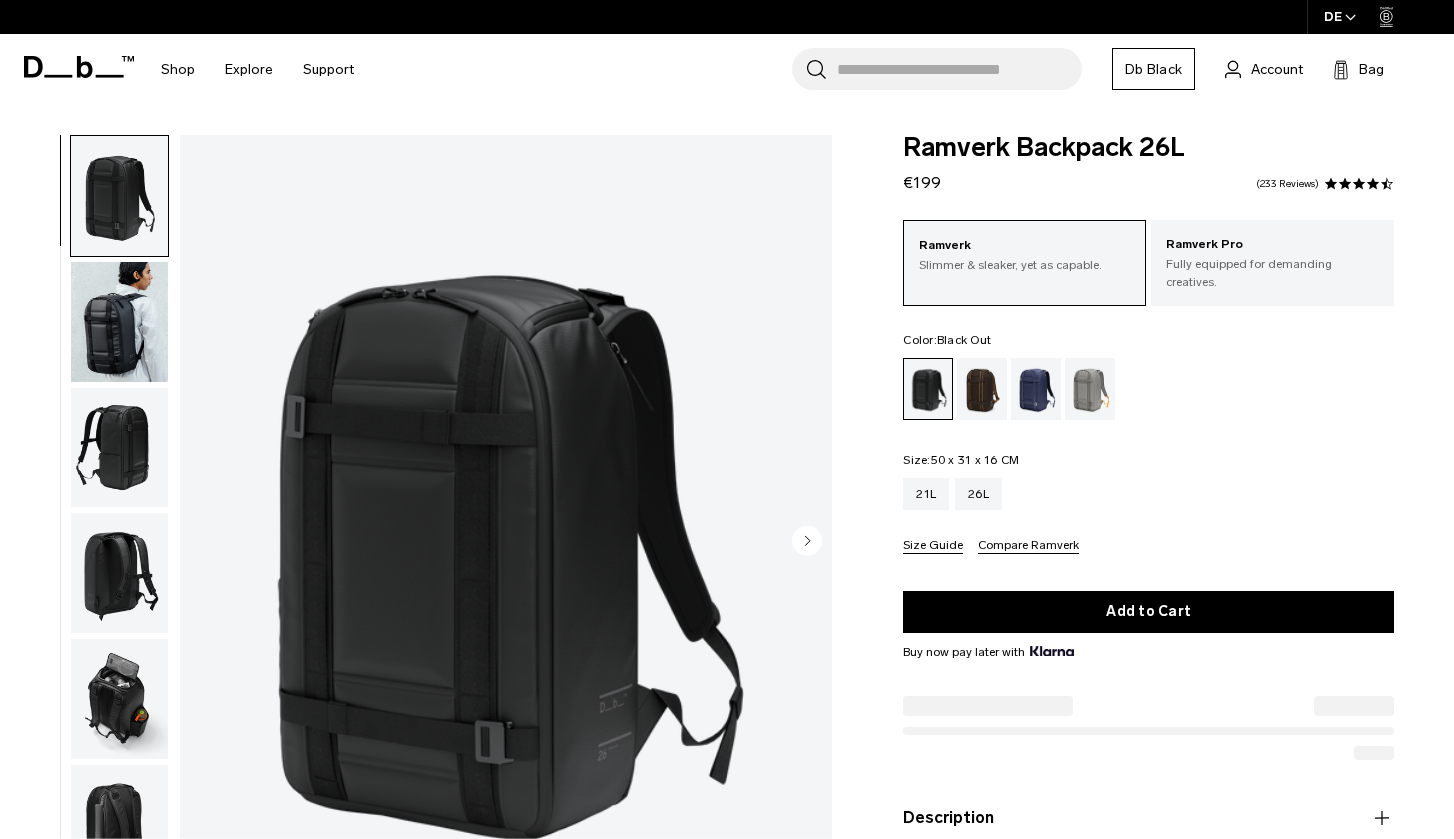 scroll, scrollTop: 0, scrollLeft: 0, axis: both 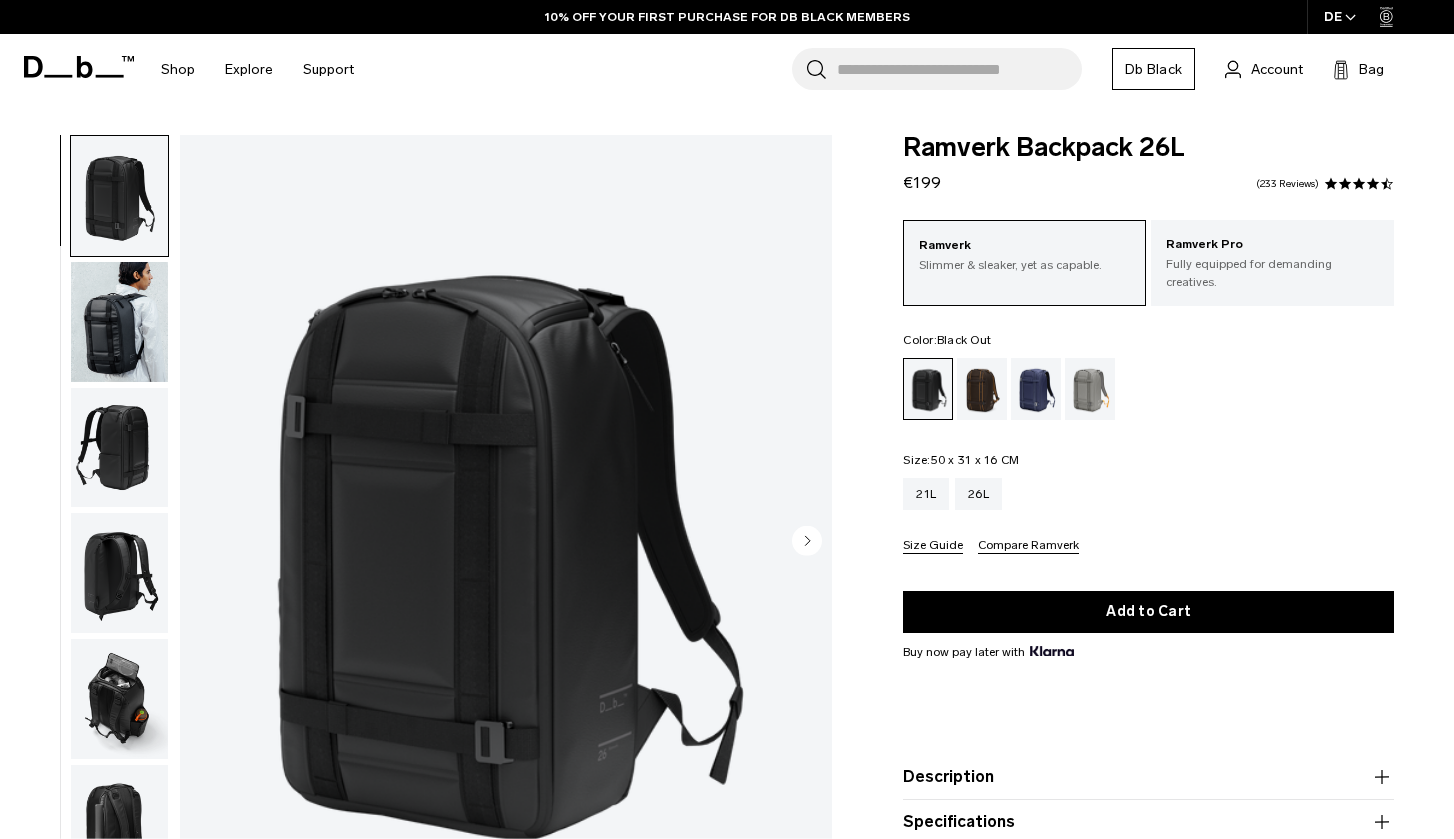 click at bounding box center (119, 322) 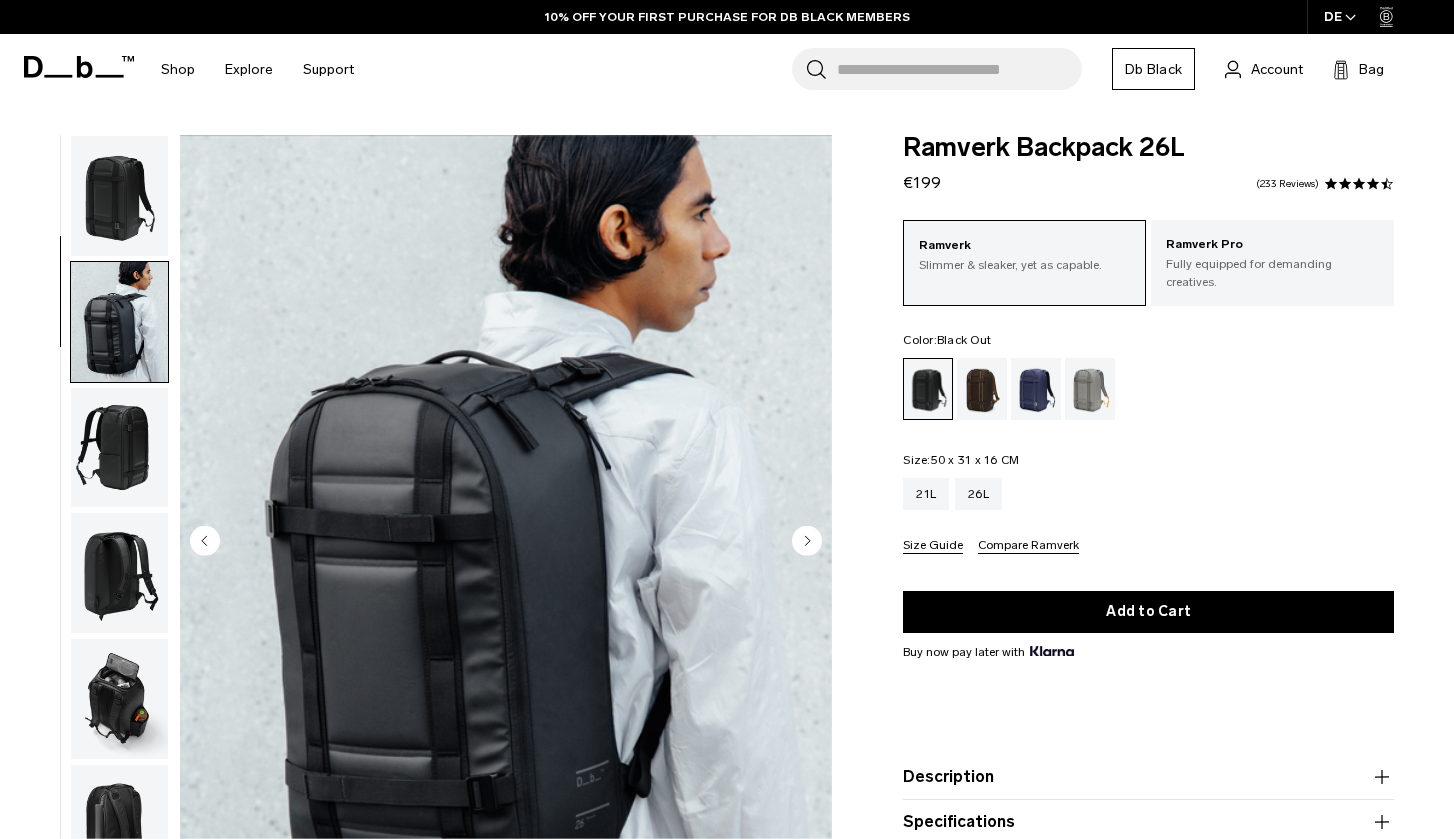 scroll, scrollTop: 127, scrollLeft: 0, axis: vertical 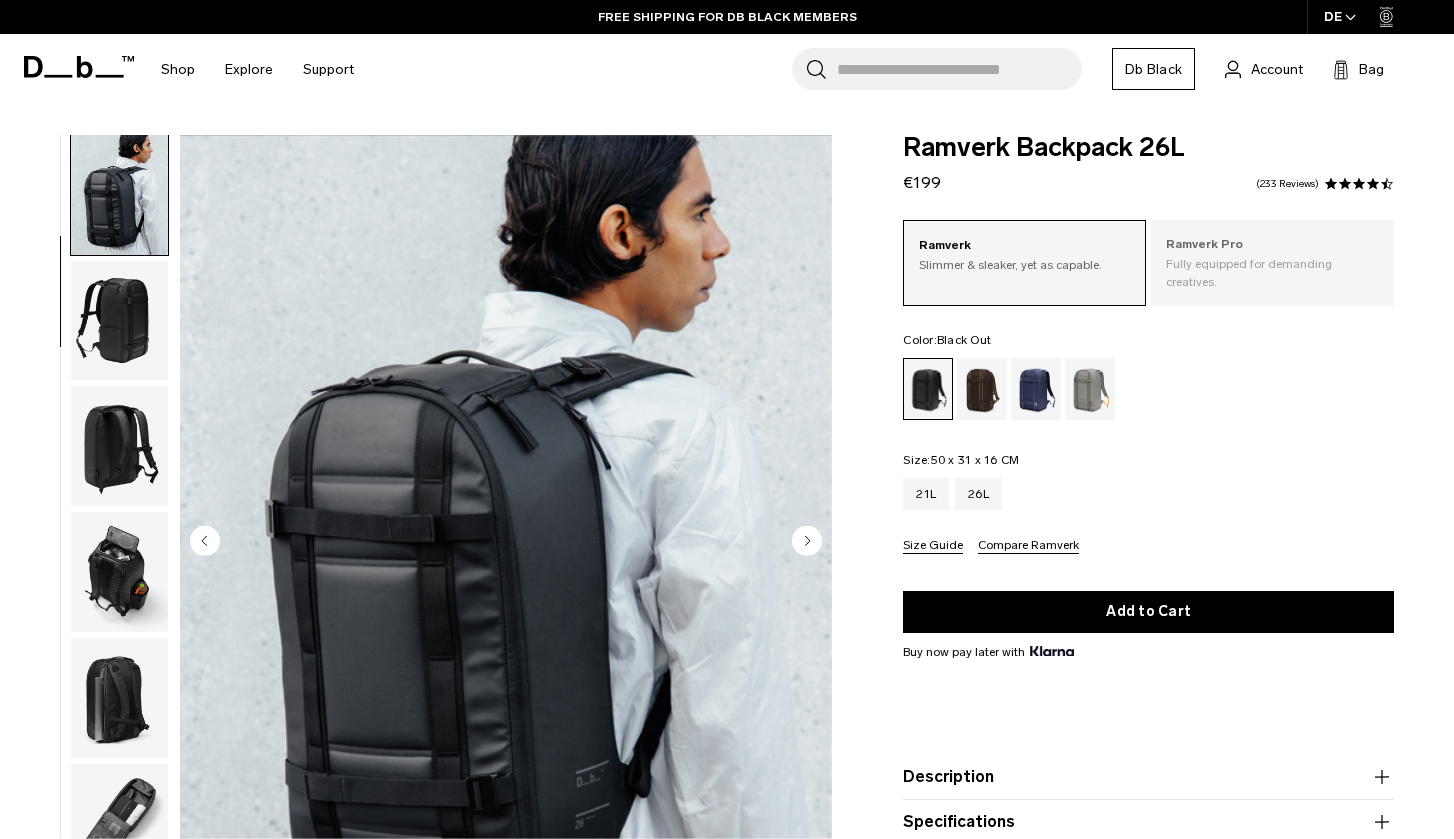 click on "Ramverk Pro" at bounding box center [1272, 245] 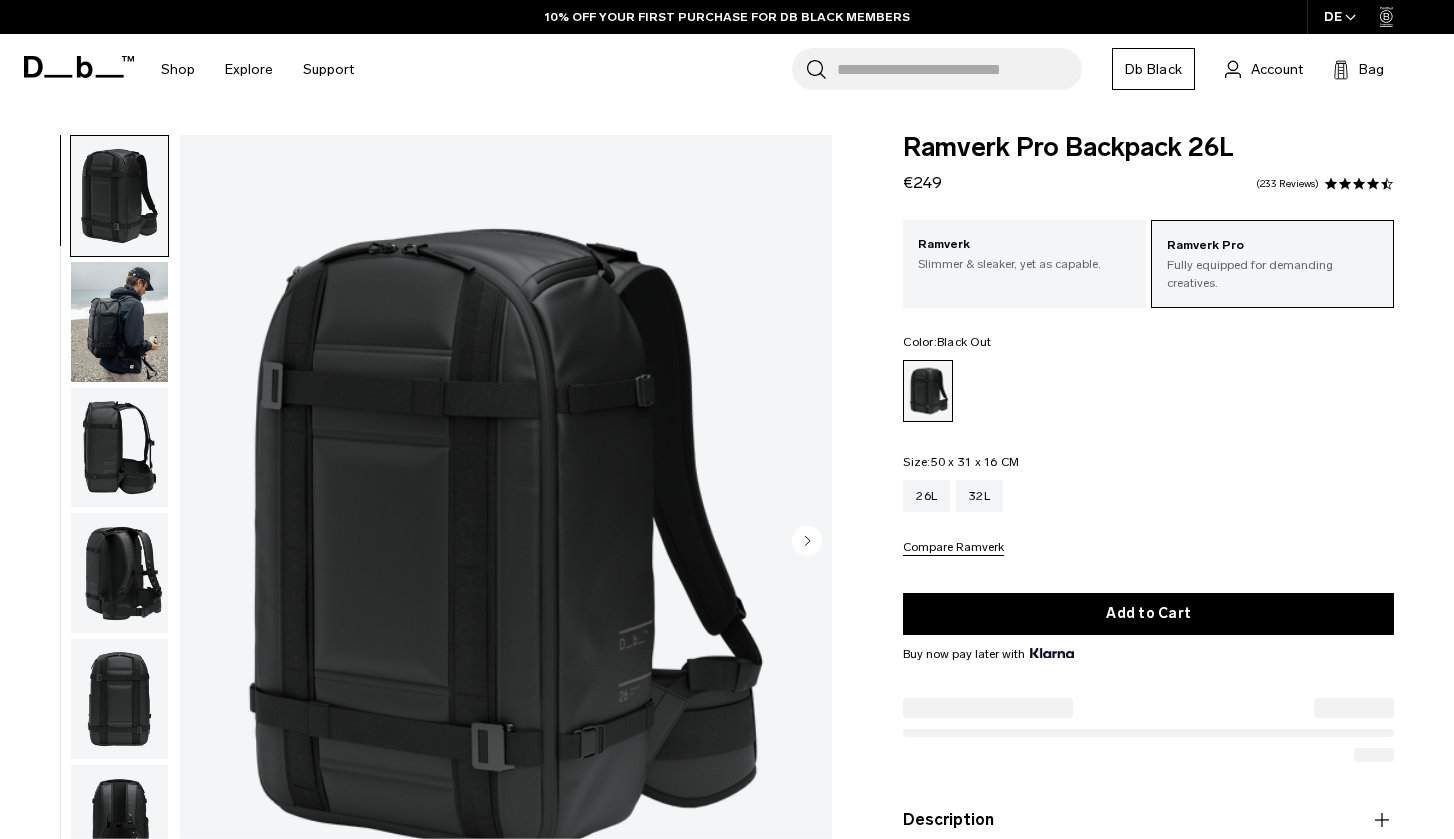 scroll, scrollTop: 0, scrollLeft: 0, axis: both 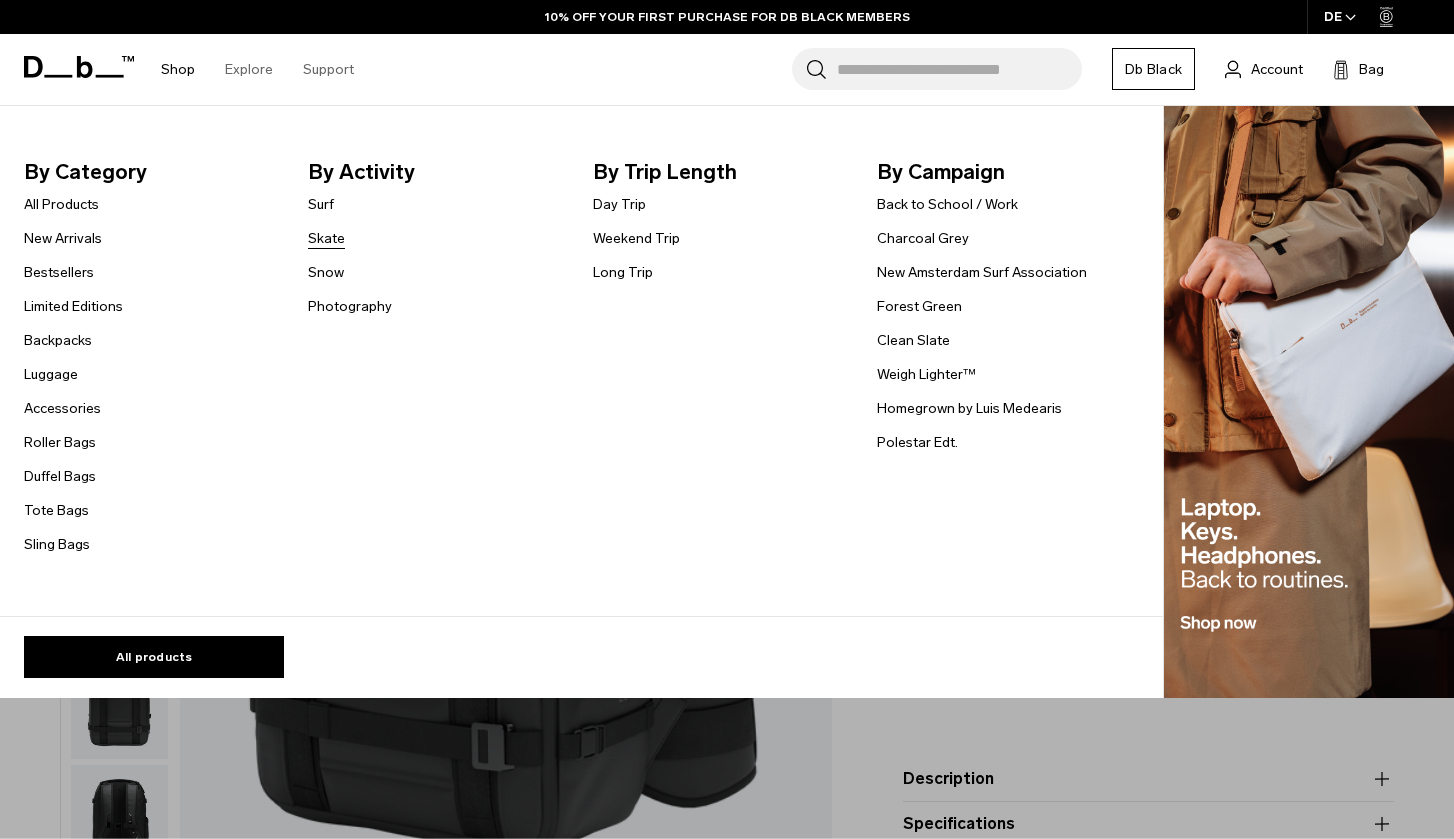 click on "Skate" at bounding box center [326, 238] 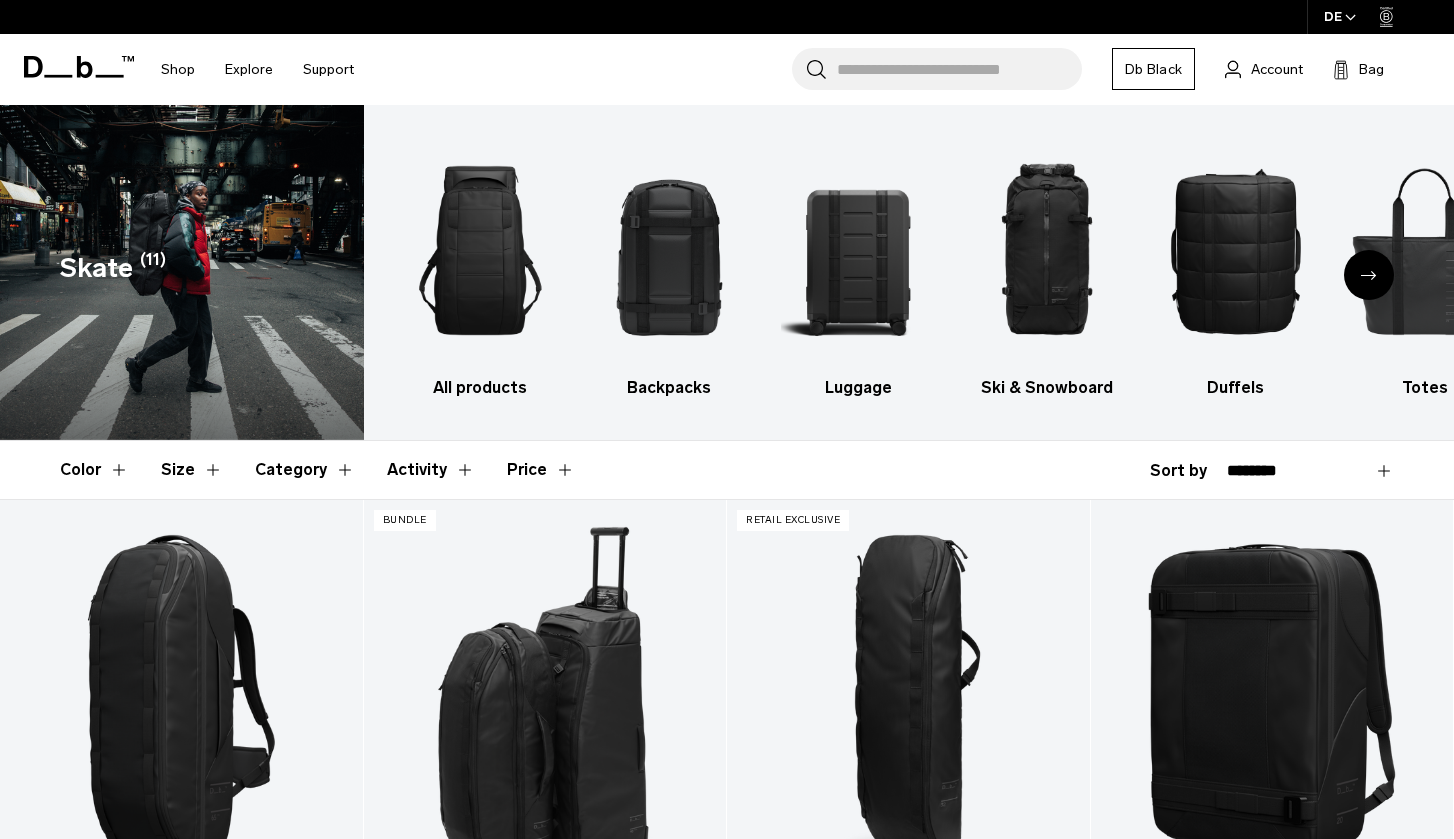 scroll, scrollTop: 0, scrollLeft: 0, axis: both 